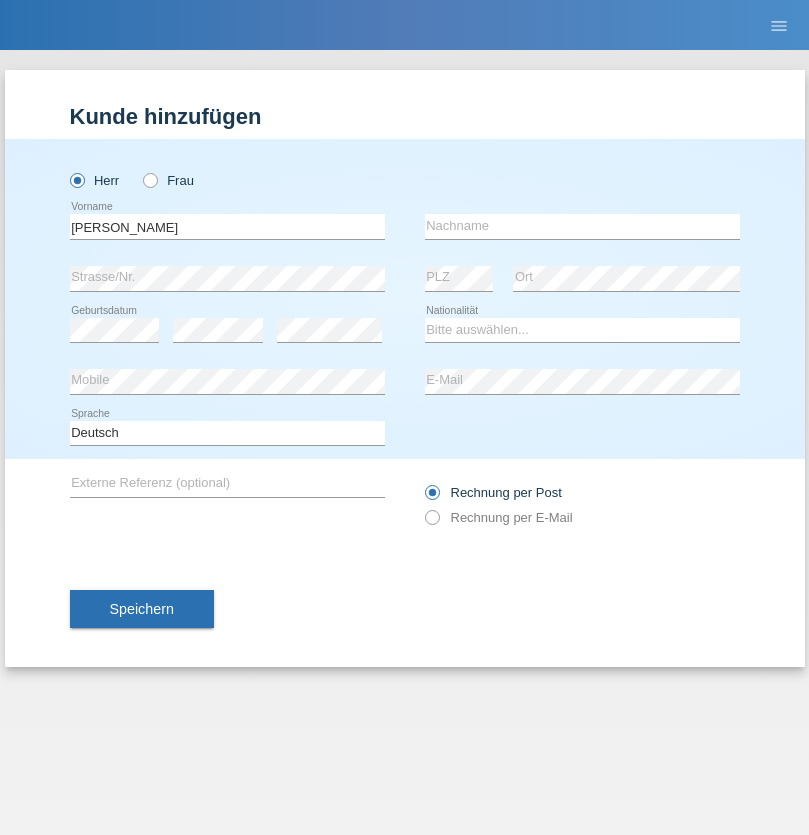 scroll, scrollTop: 0, scrollLeft: 0, axis: both 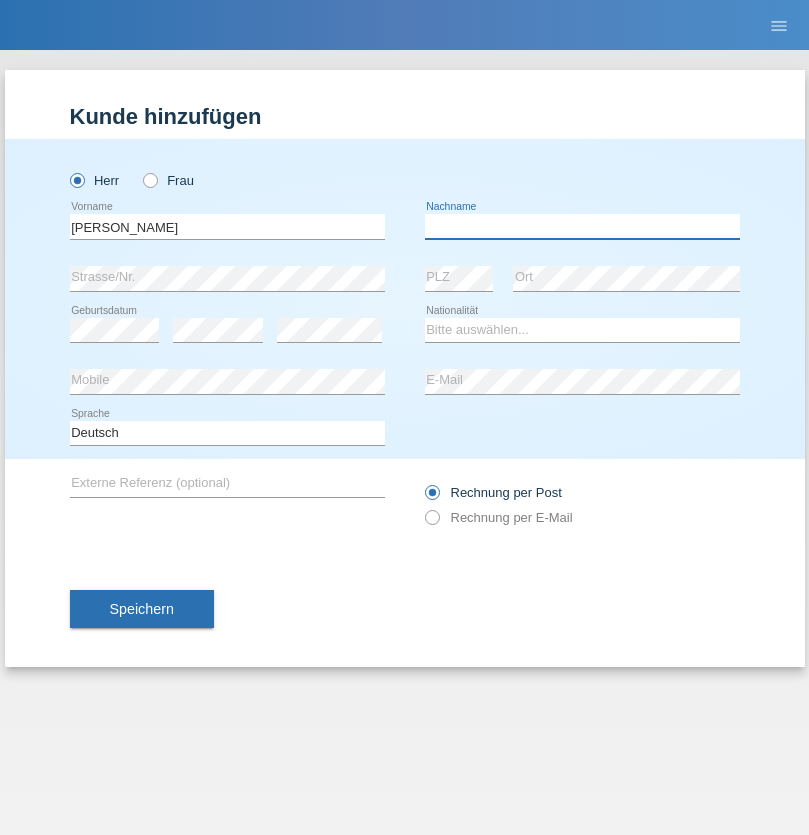 click at bounding box center [582, 226] 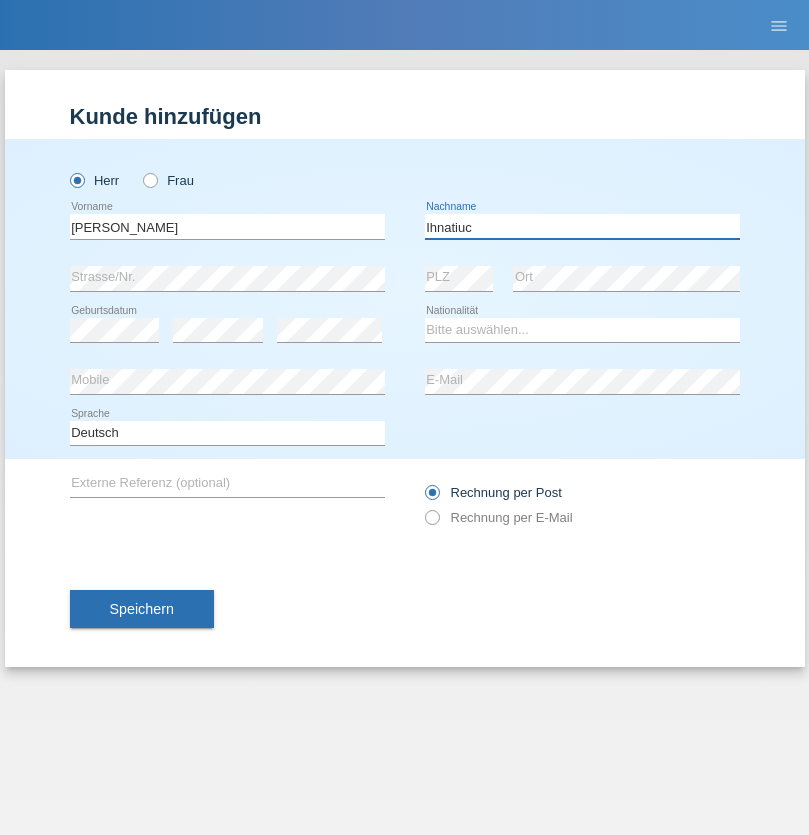 type on "Ihnatiuc" 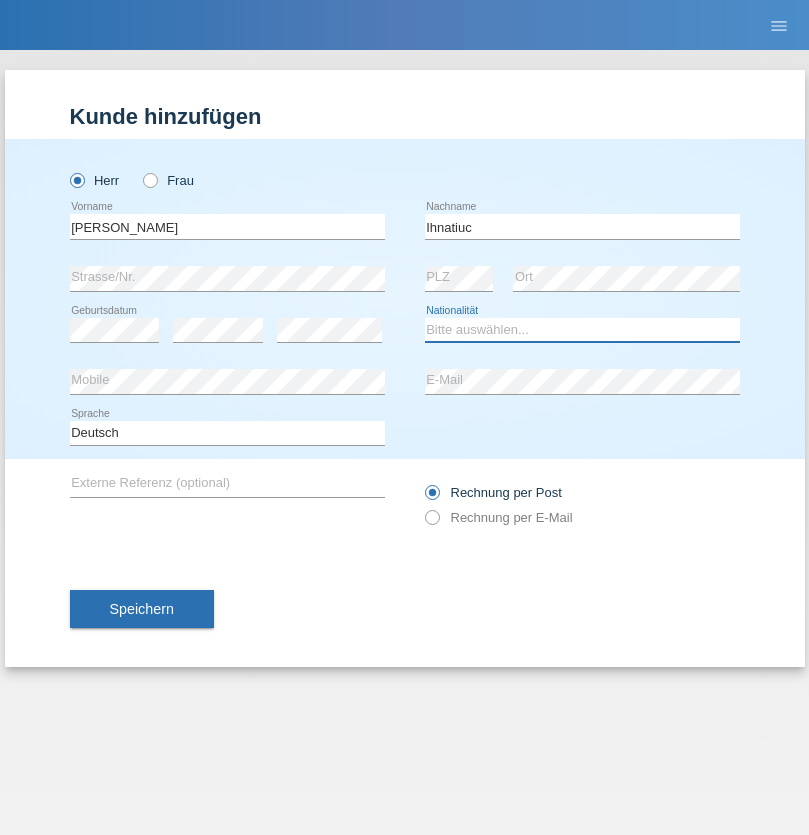 select on "RO" 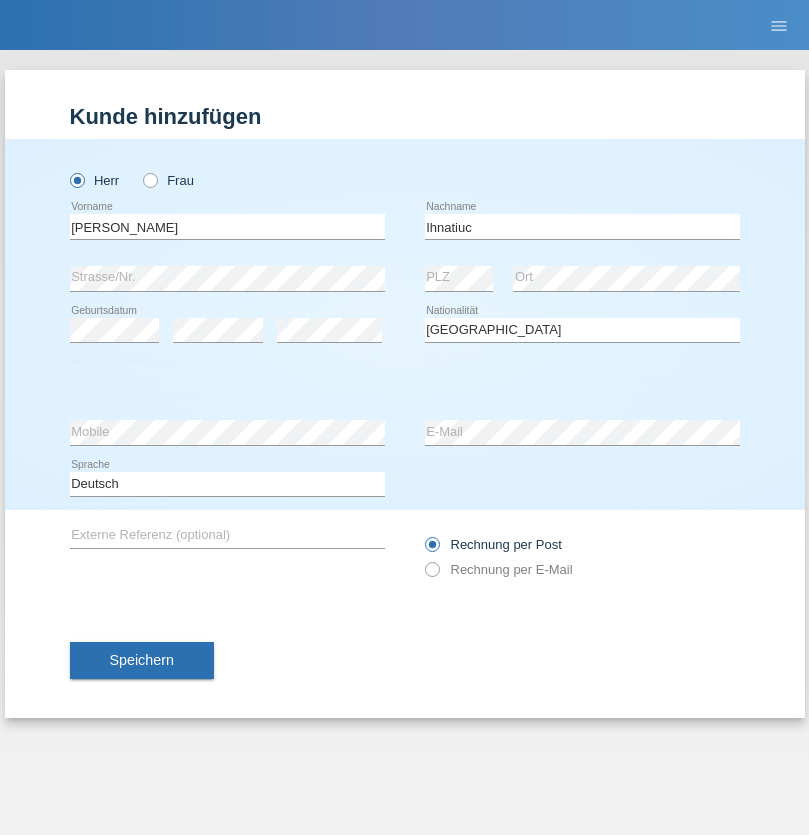 select on "C" 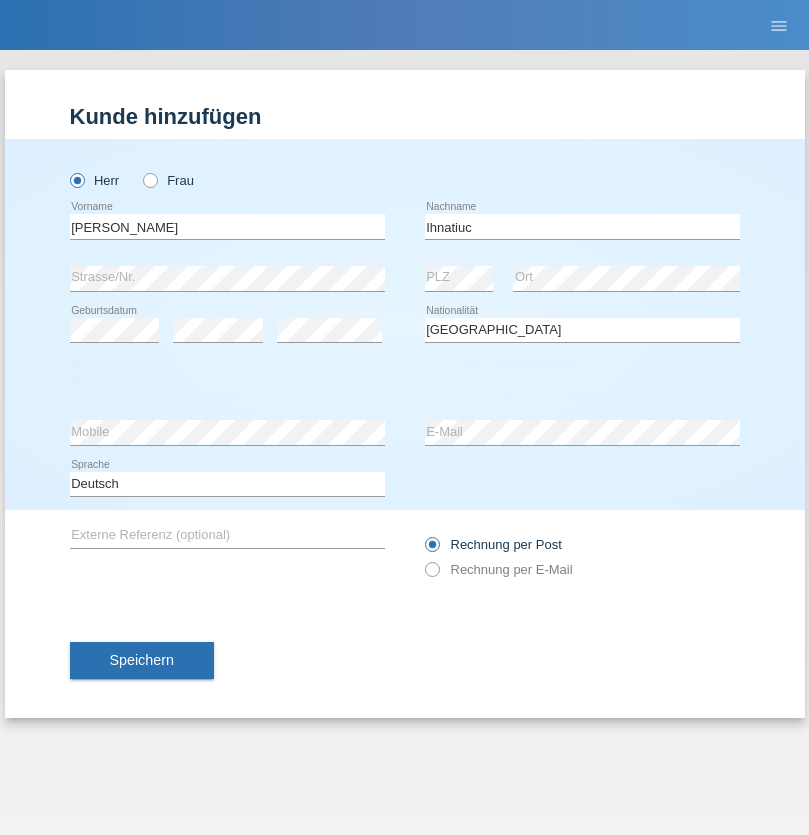 select on "06" 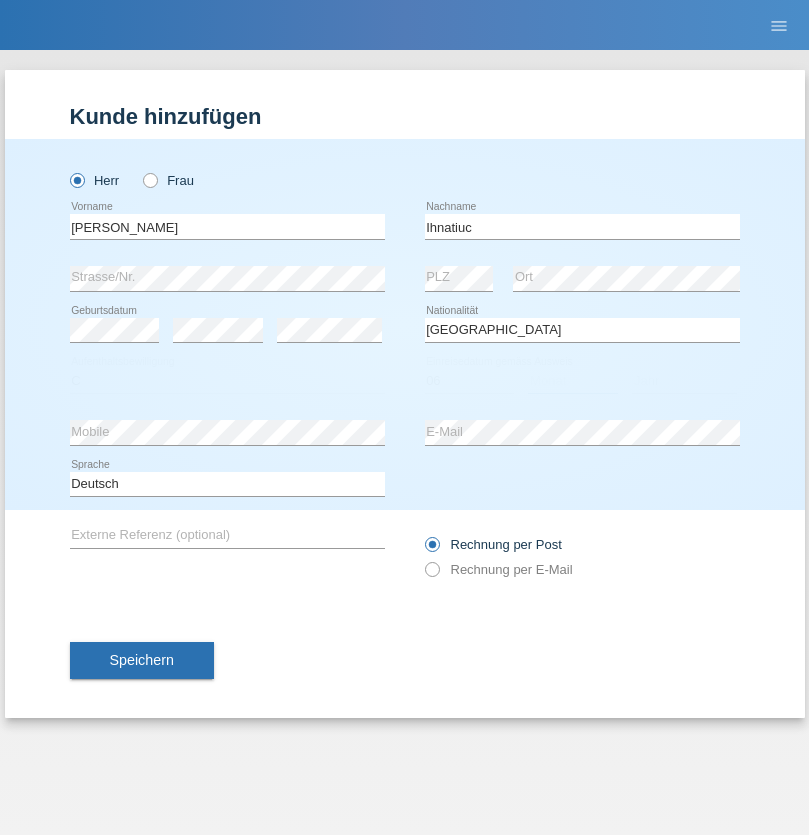 select on "06" 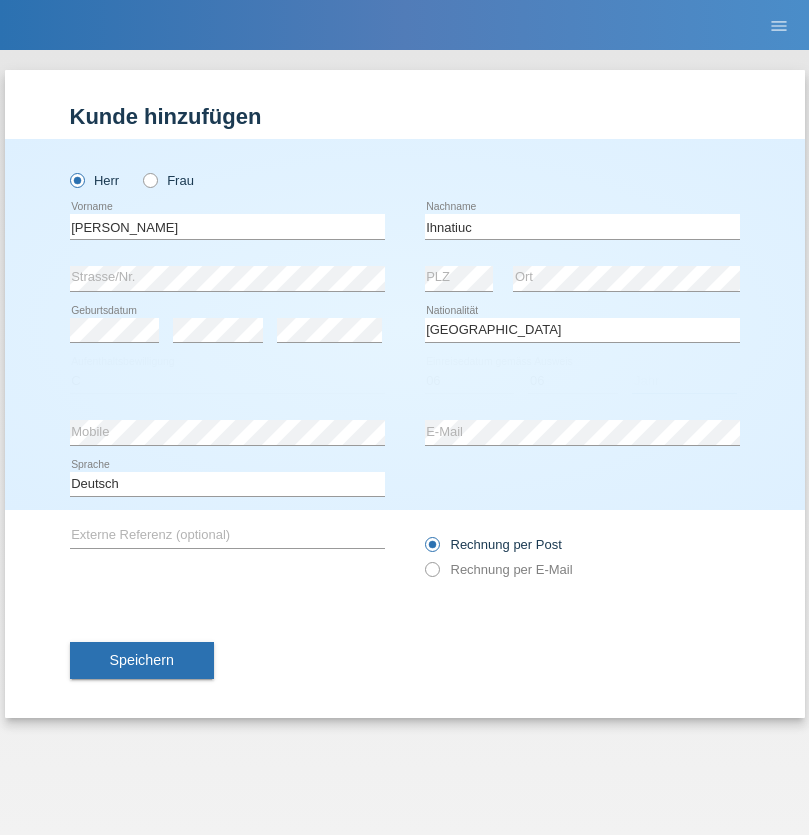 select on "1988" 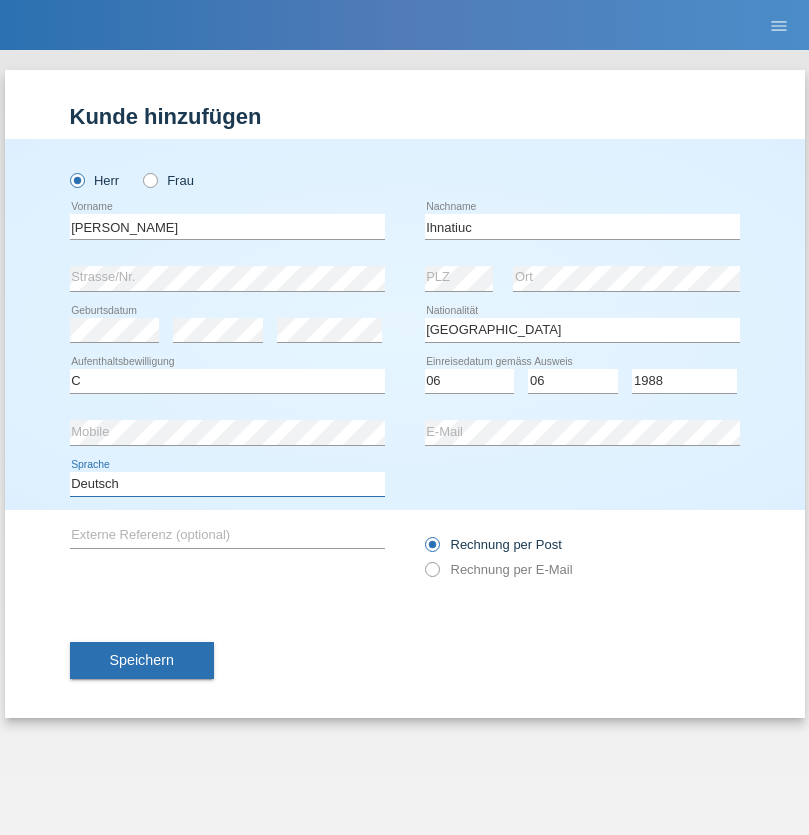 select on "en" 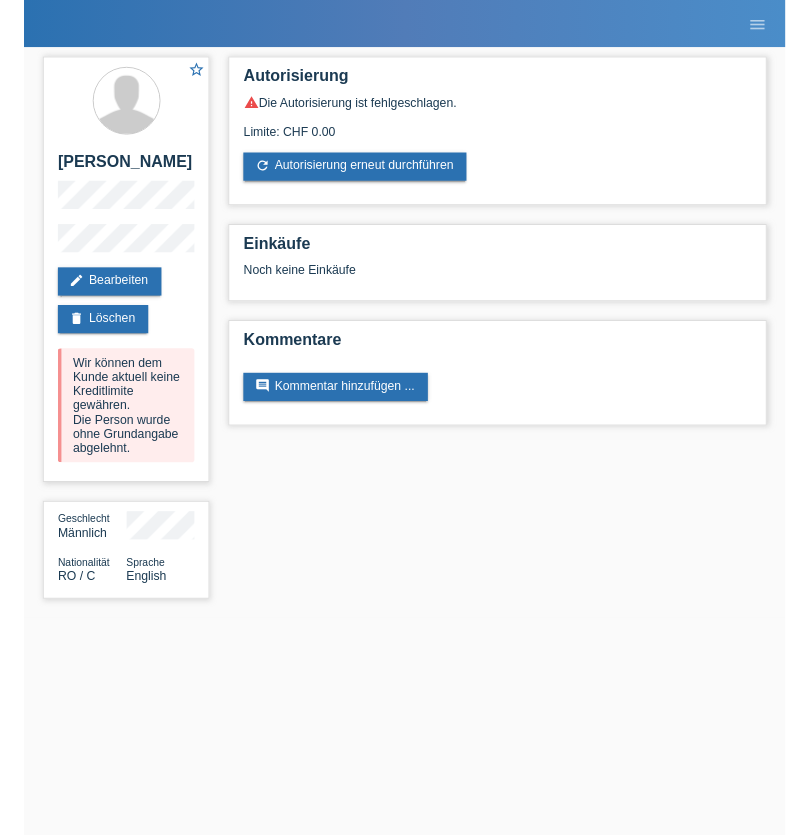 scroll, scrollTop: 0, scrollLeft: 0, axis: both 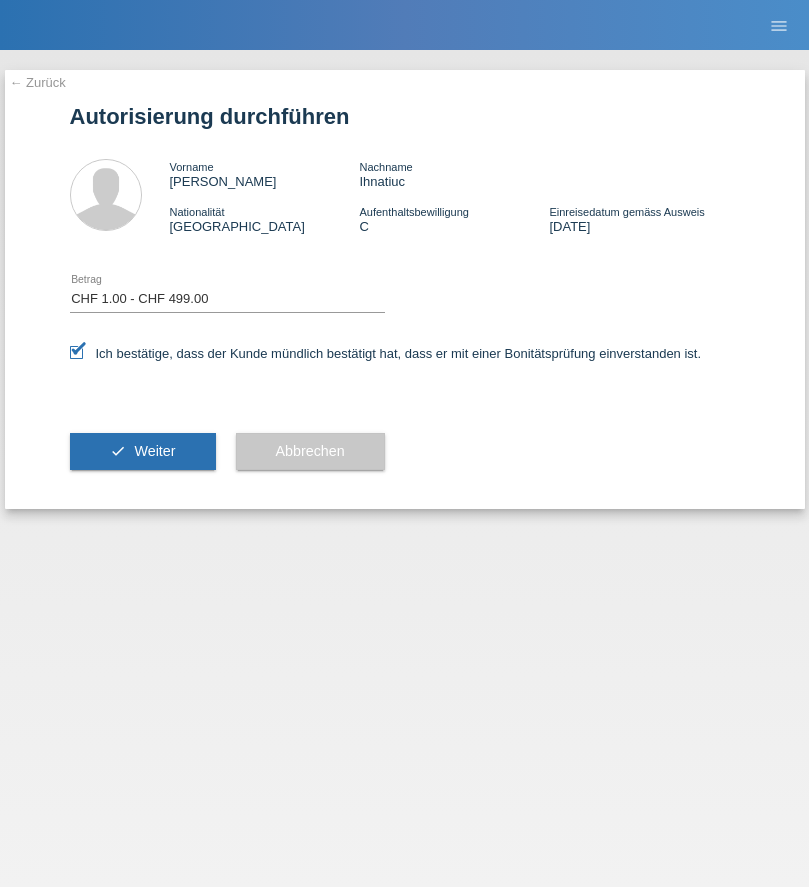 select on "1" 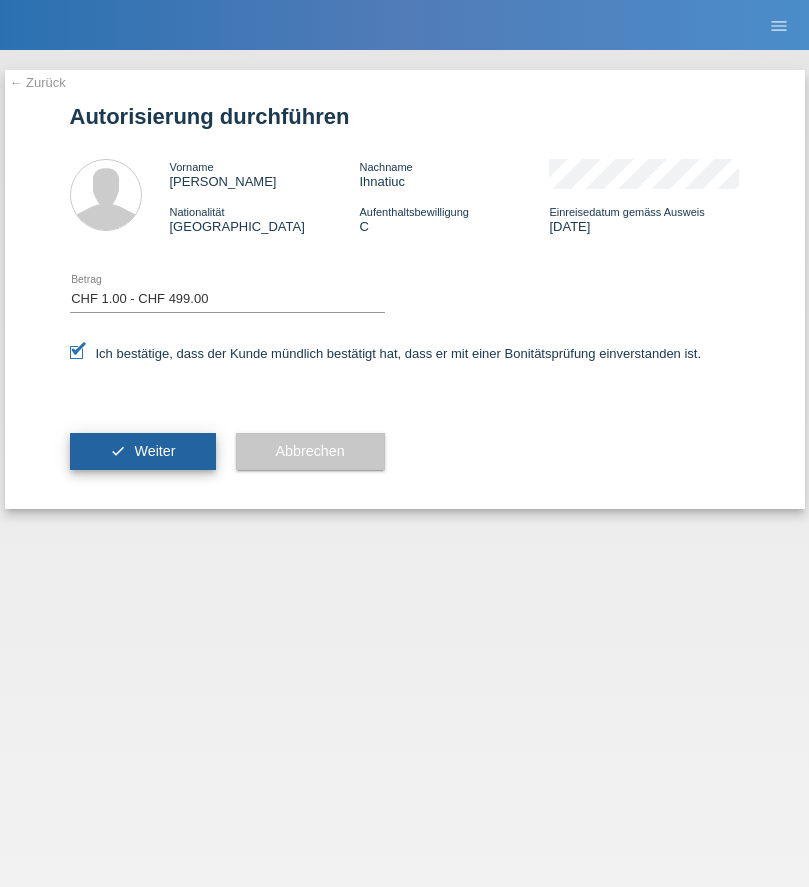 click on "Weiter" at bounding box center [154, 451] 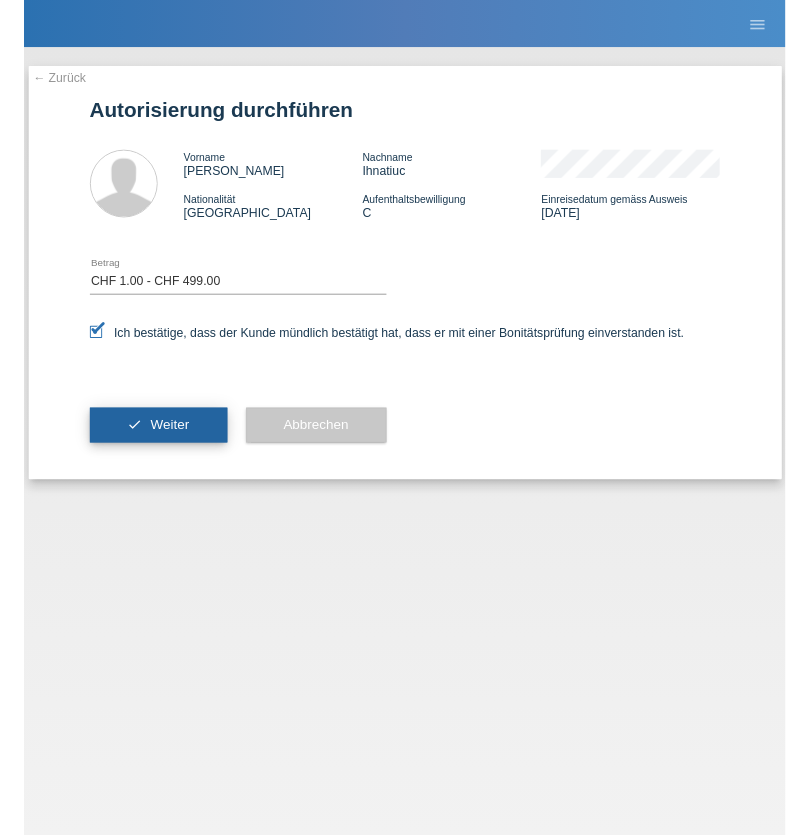 scroll, scrollTop: 0, scrollLeft: 0, axis: both 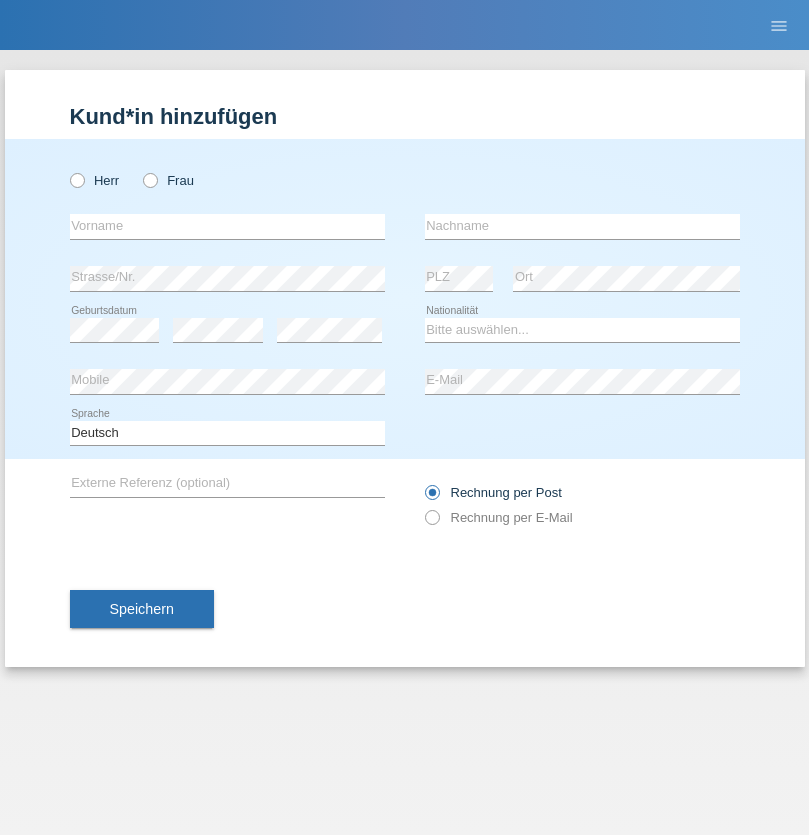 radio on "true" 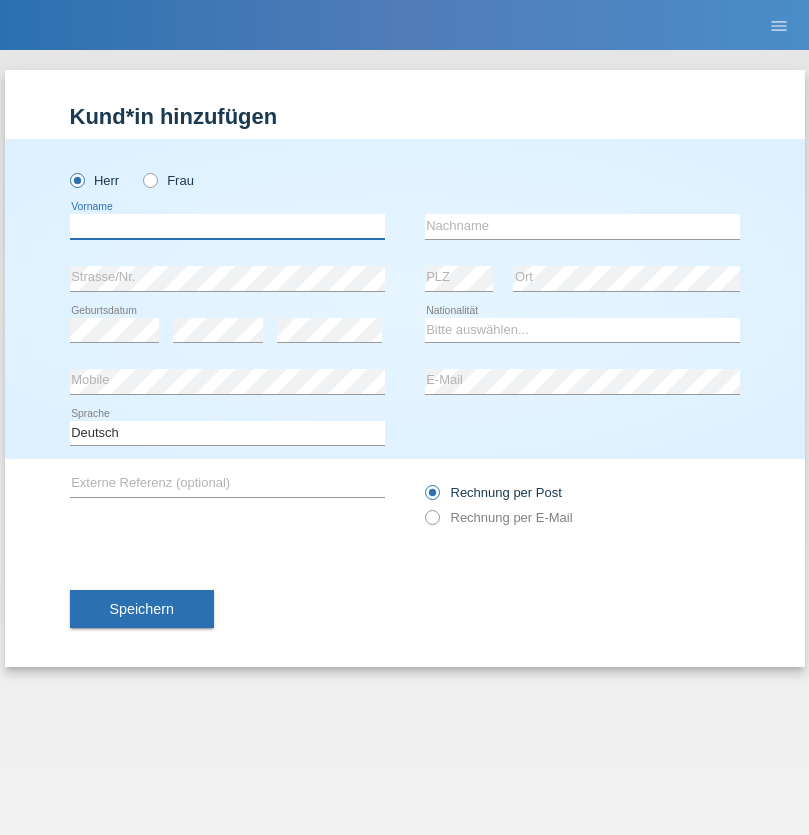 click at bounding box center [227, 226] 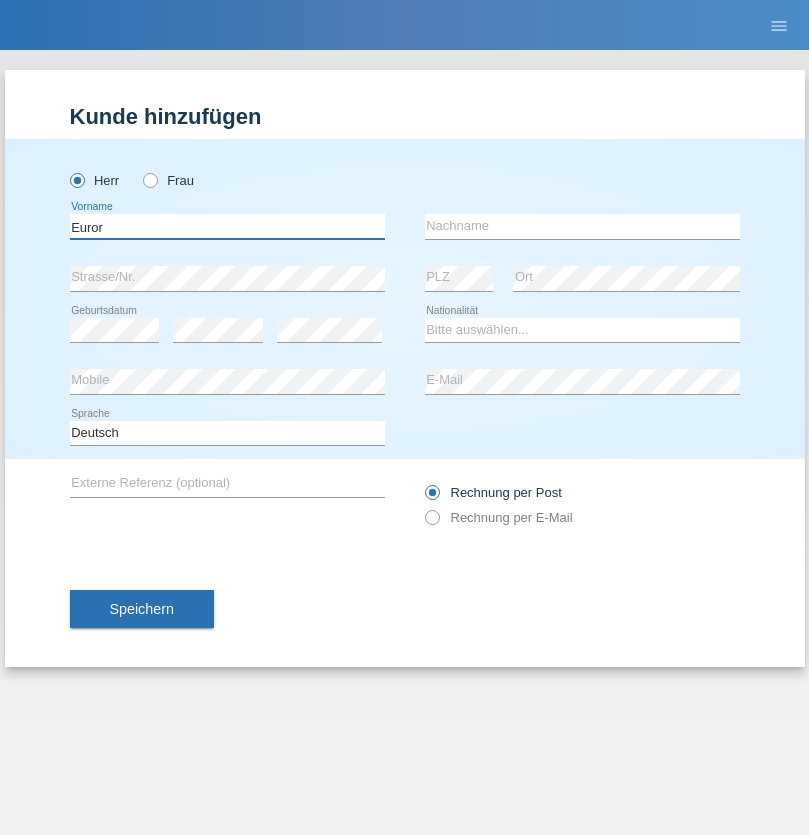 type on "Euror" 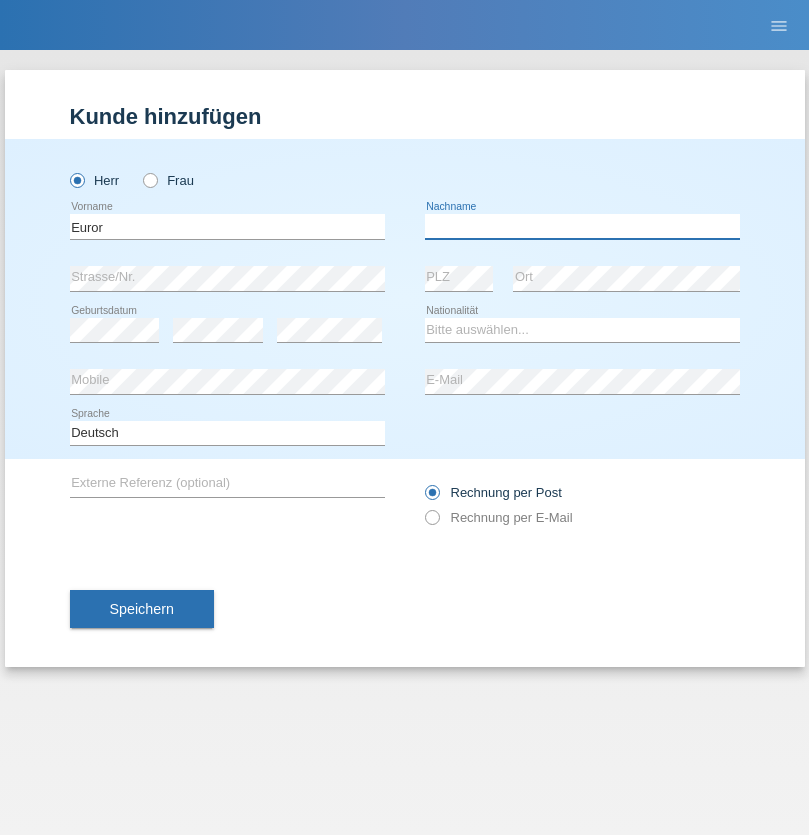 click at bounding box center (582, 226) 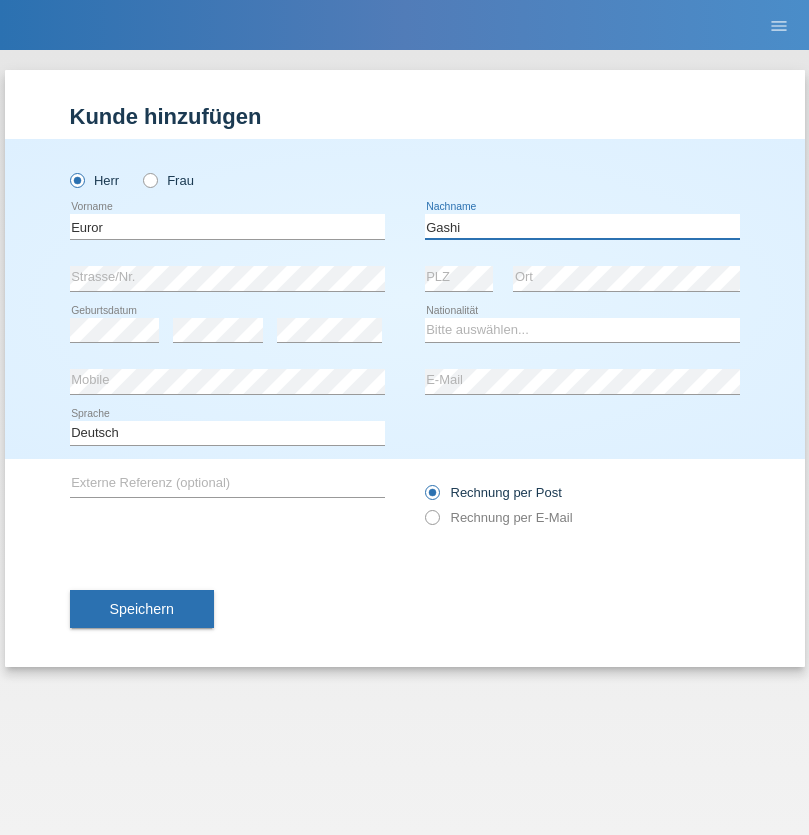 type on "Gashi" 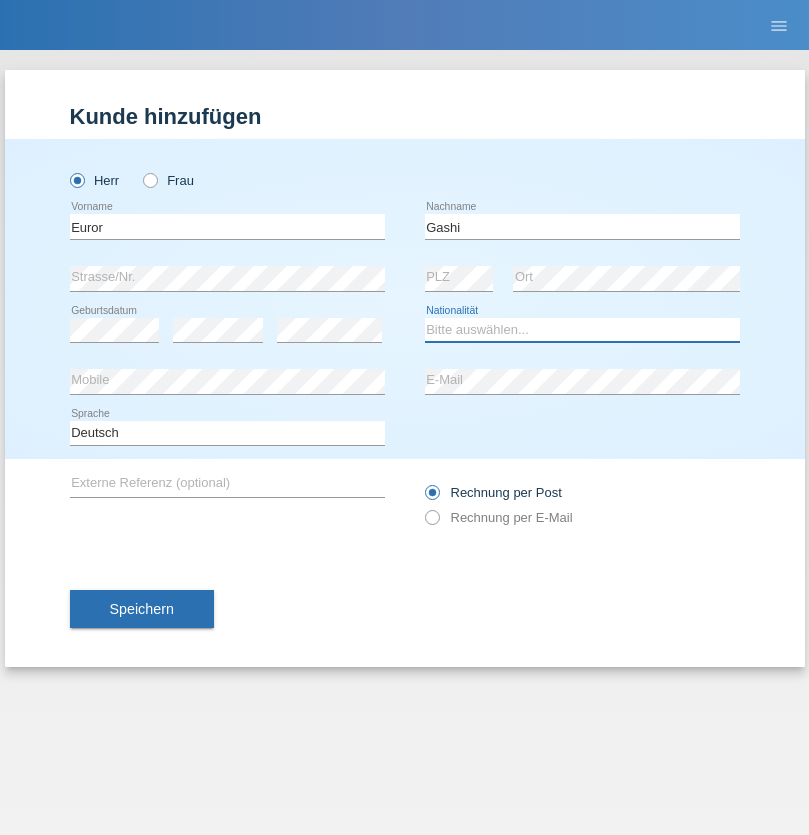 select on "XK" 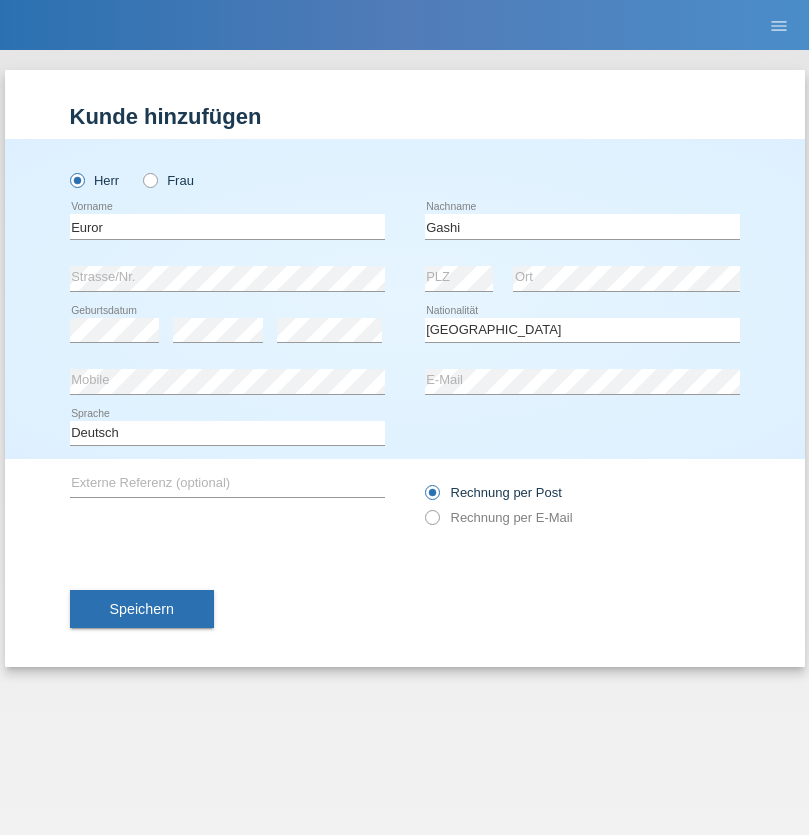 select on "C" 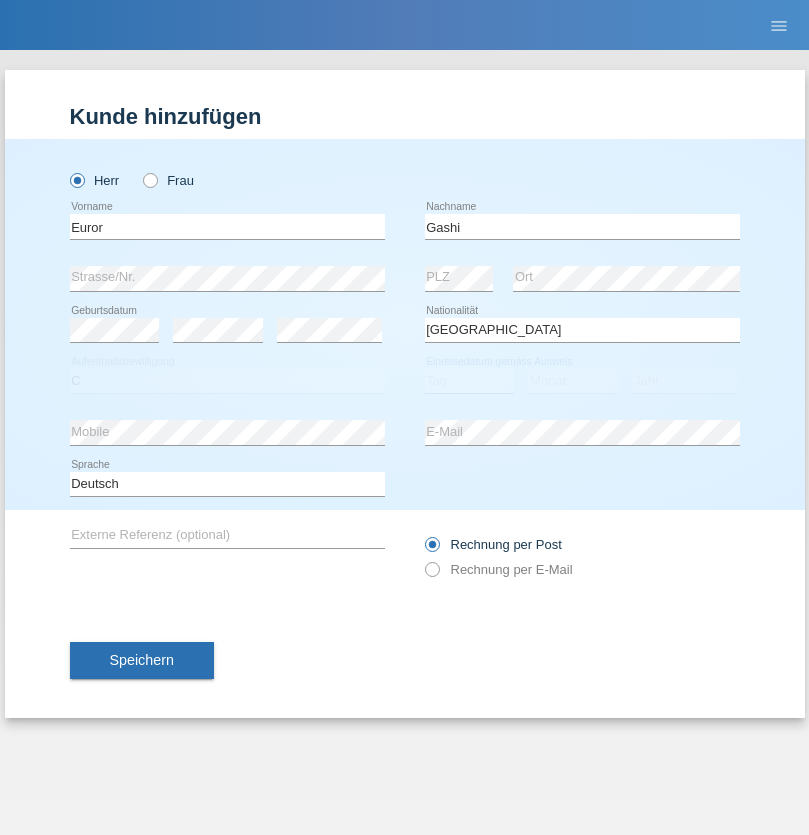 select on "27" 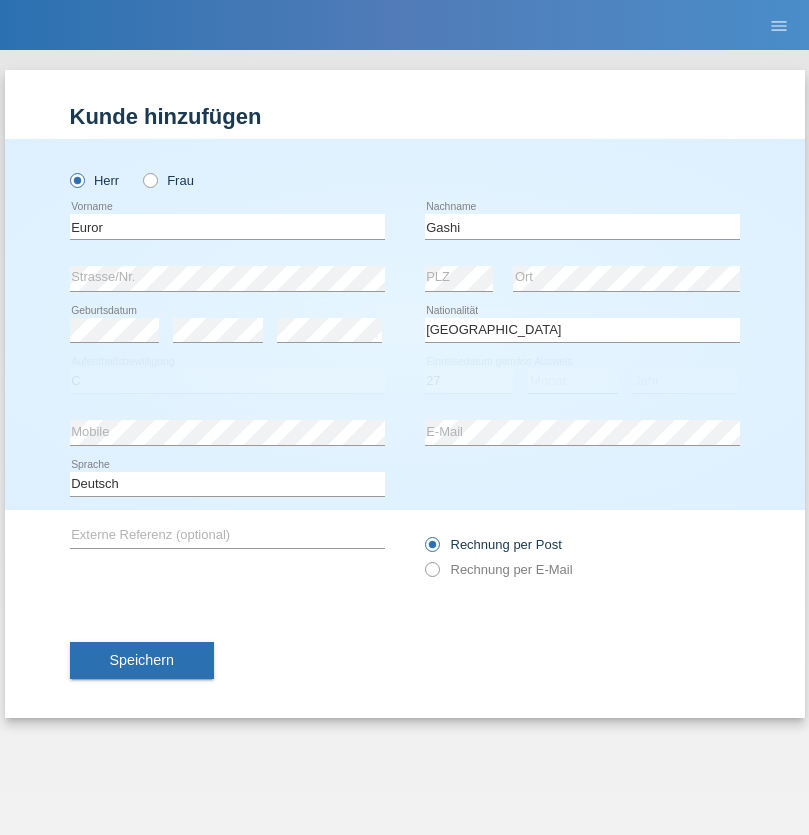 select on "11" 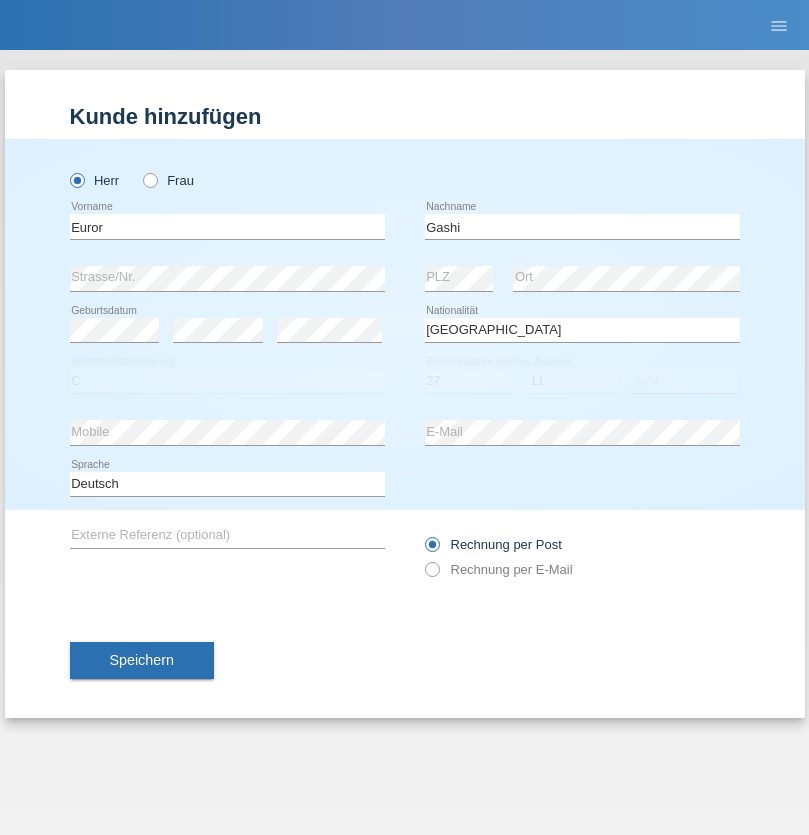 select on "2005" 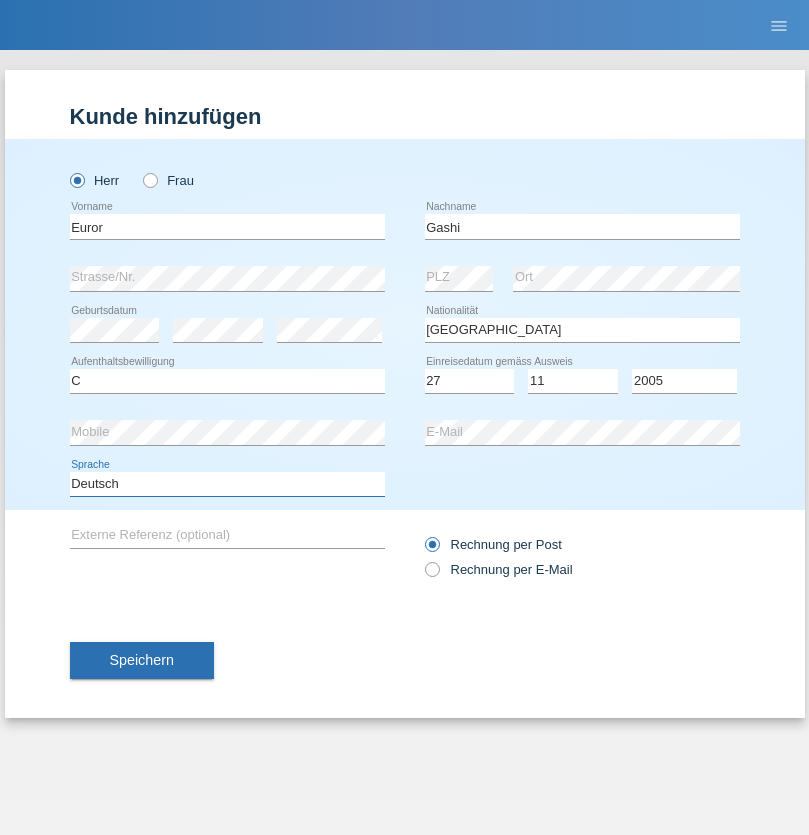 select on "en" 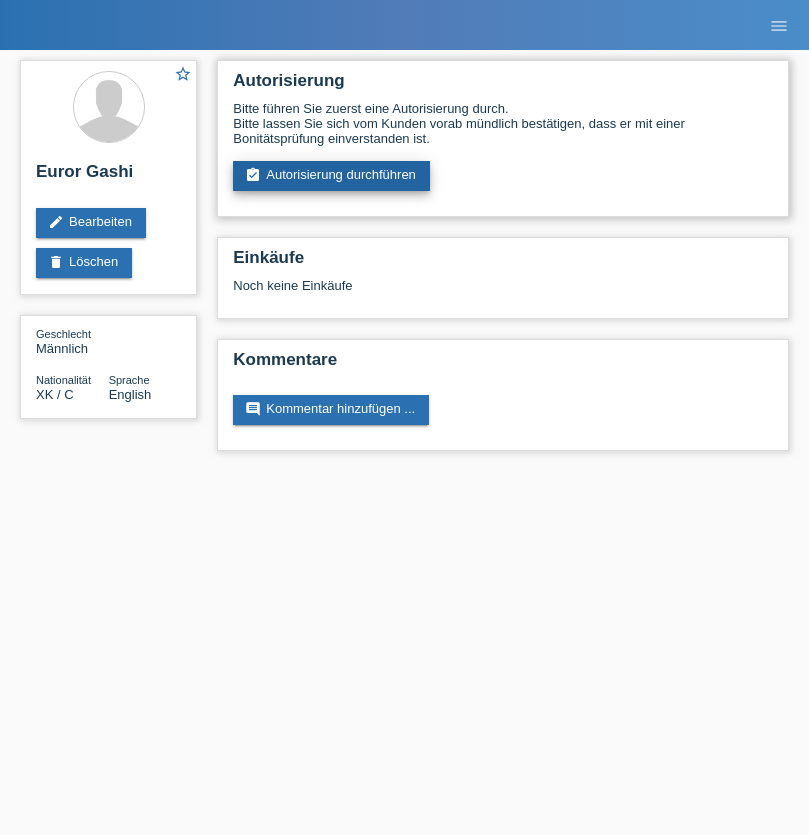 click on "assignment_turned_in  Autorisierung durchführen" at bounding box center [331, 176] 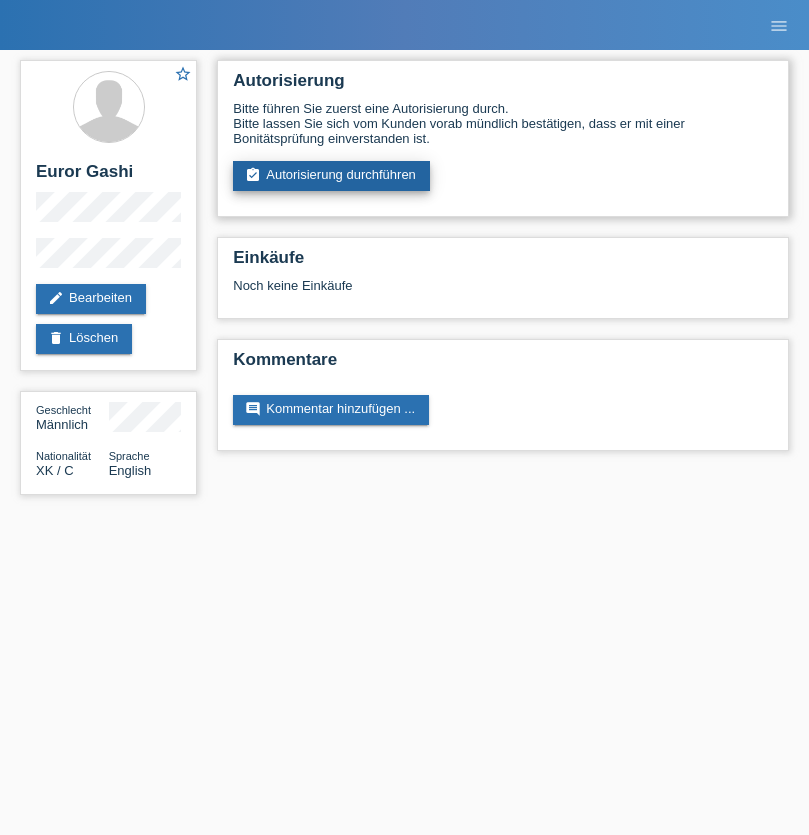 scroll, scrollTop: 0, scrollLeft: 0, axis: both 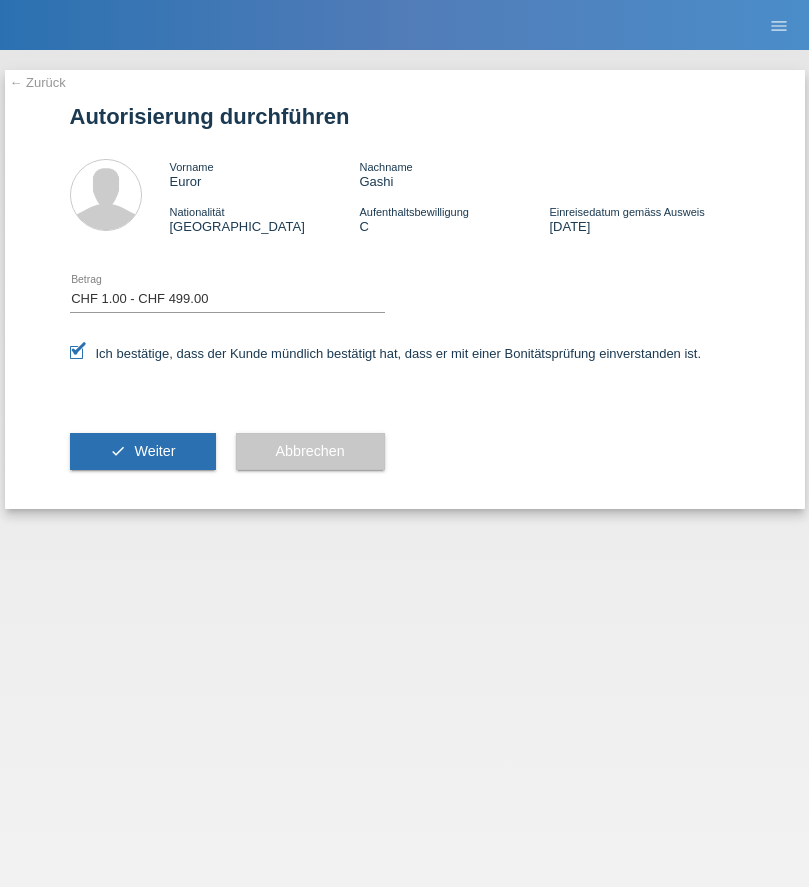 select on "1" 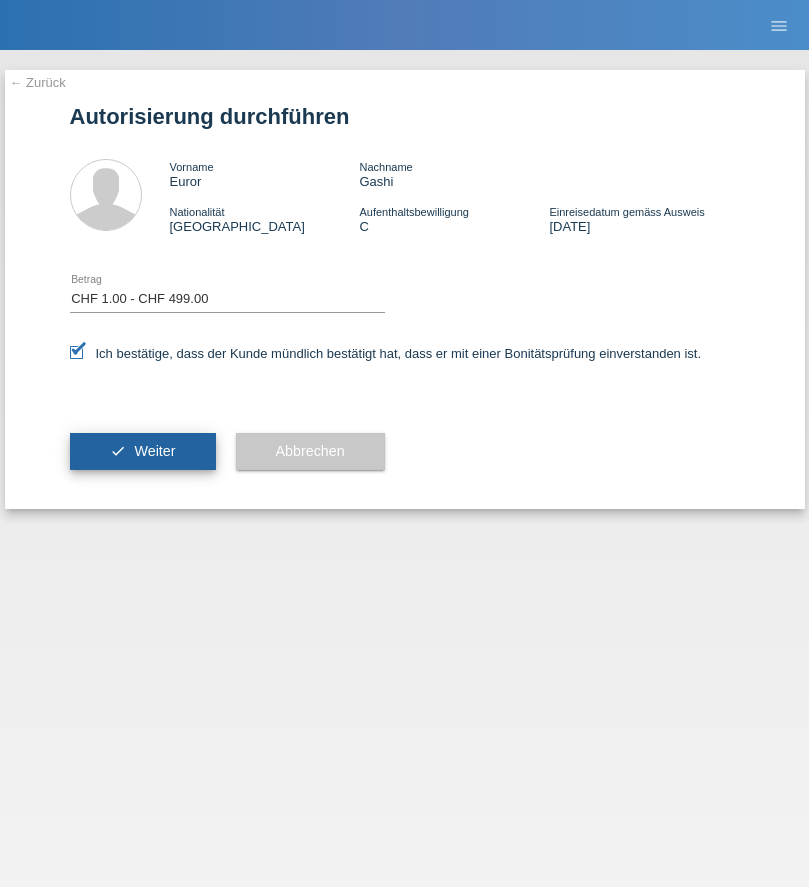 click on "Weiter" at bounding box center [154, 451] 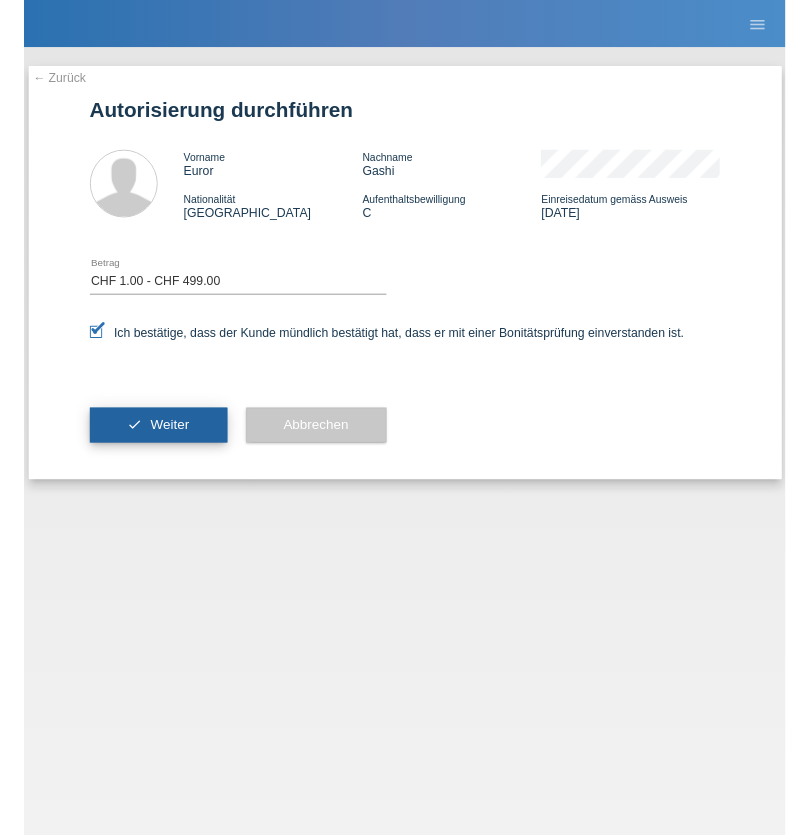 scroll, scrollTop: 0, scrollLeft: 0, axis: both 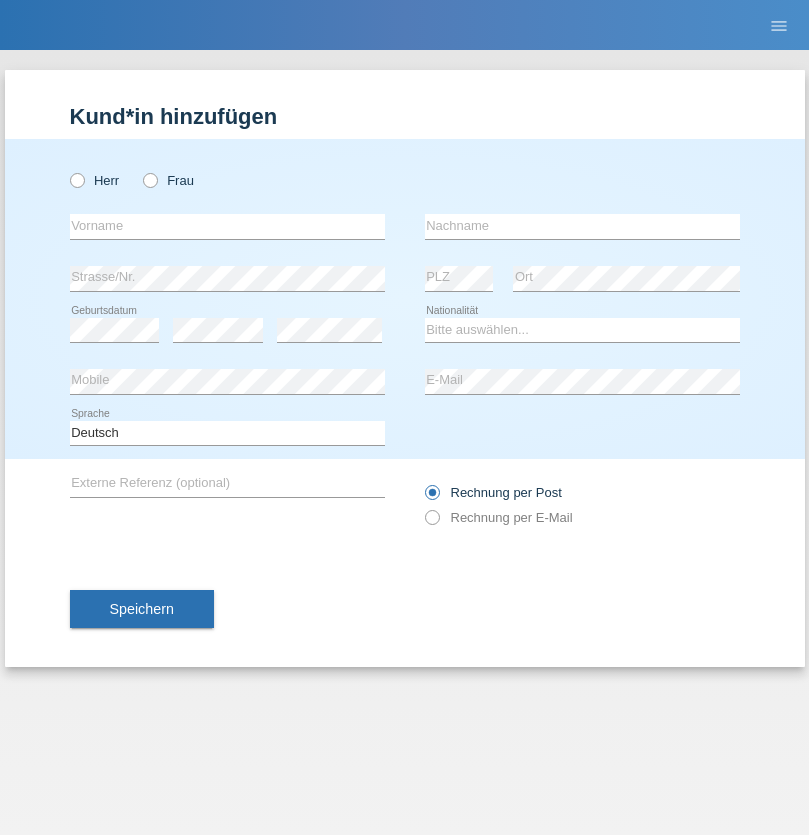 radio on "true" 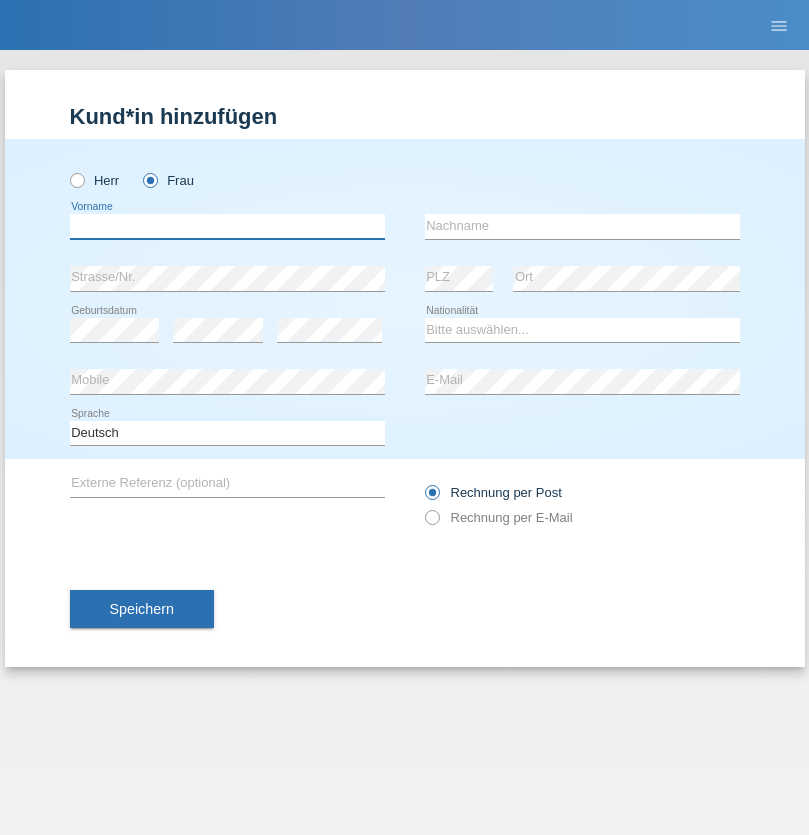 click at bounding box center (227, 226) 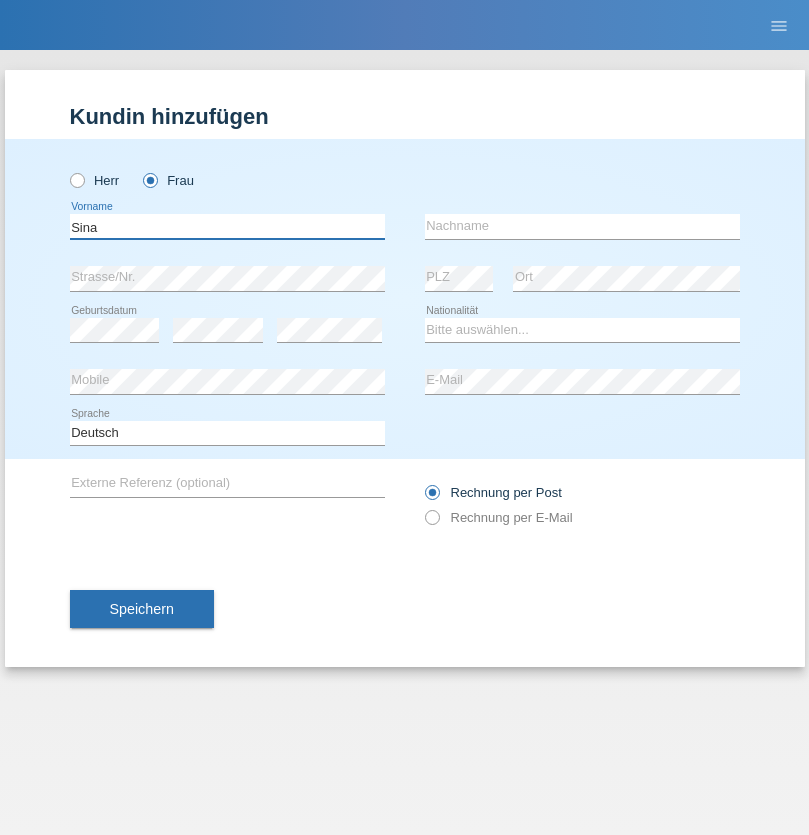 type on "Sina" 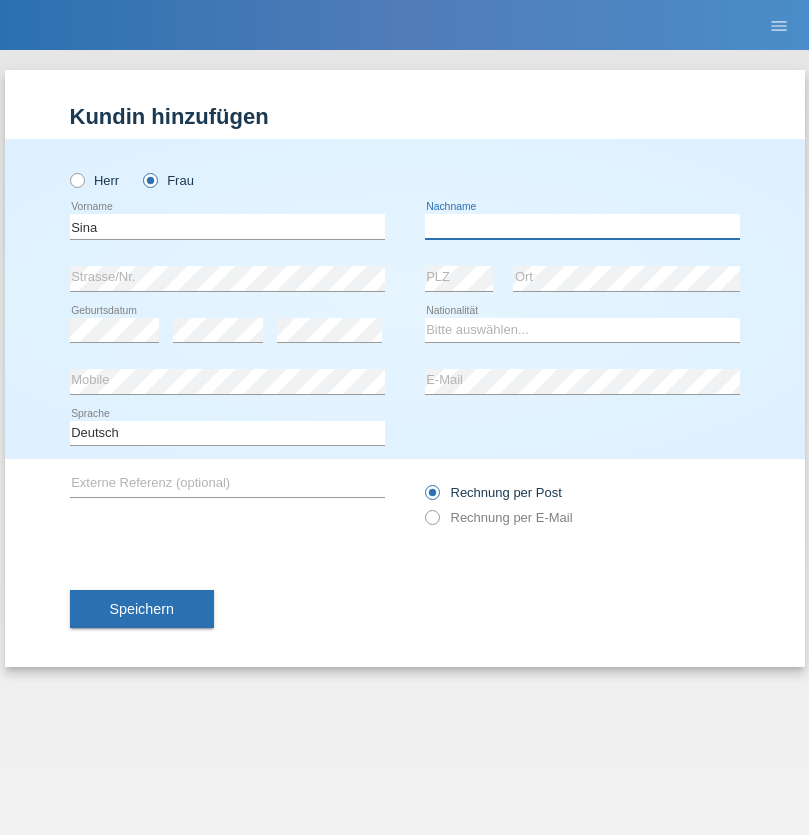 click at bounding box center [582, 226] 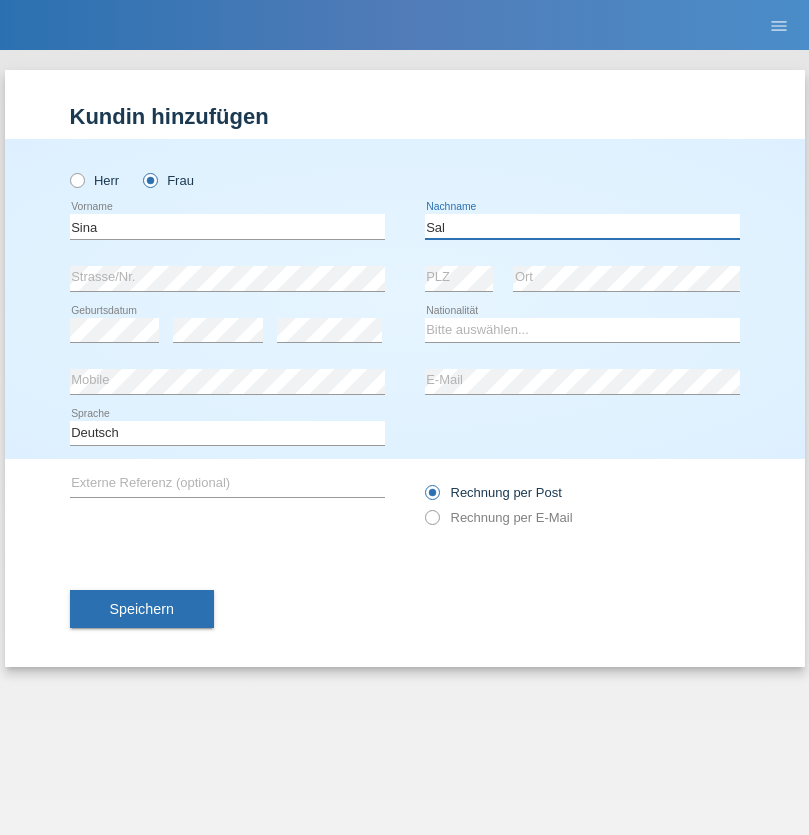 type on "Sal" 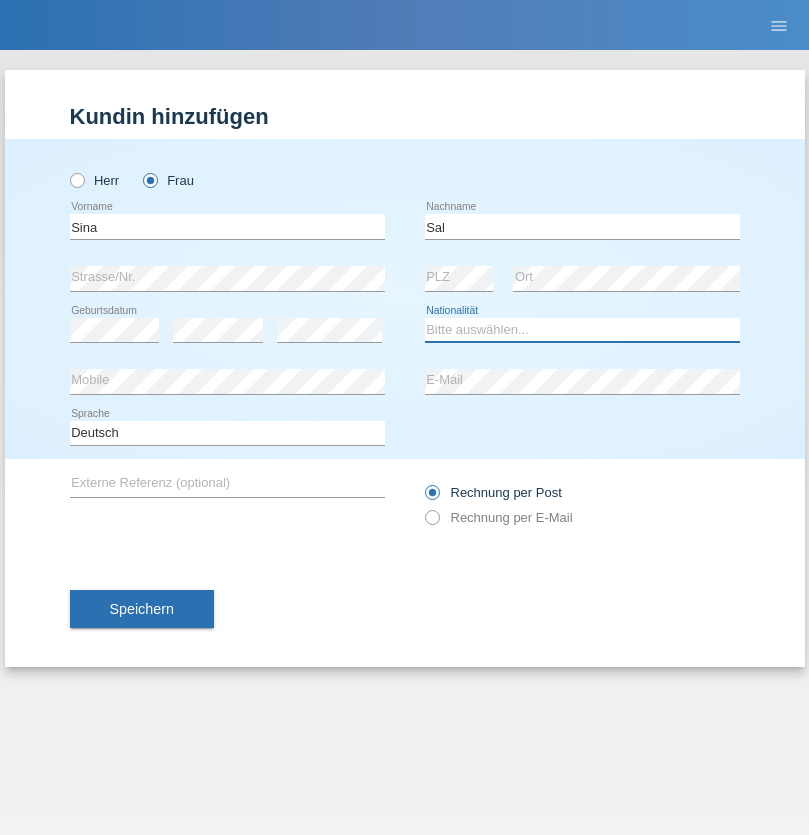select on "HU" 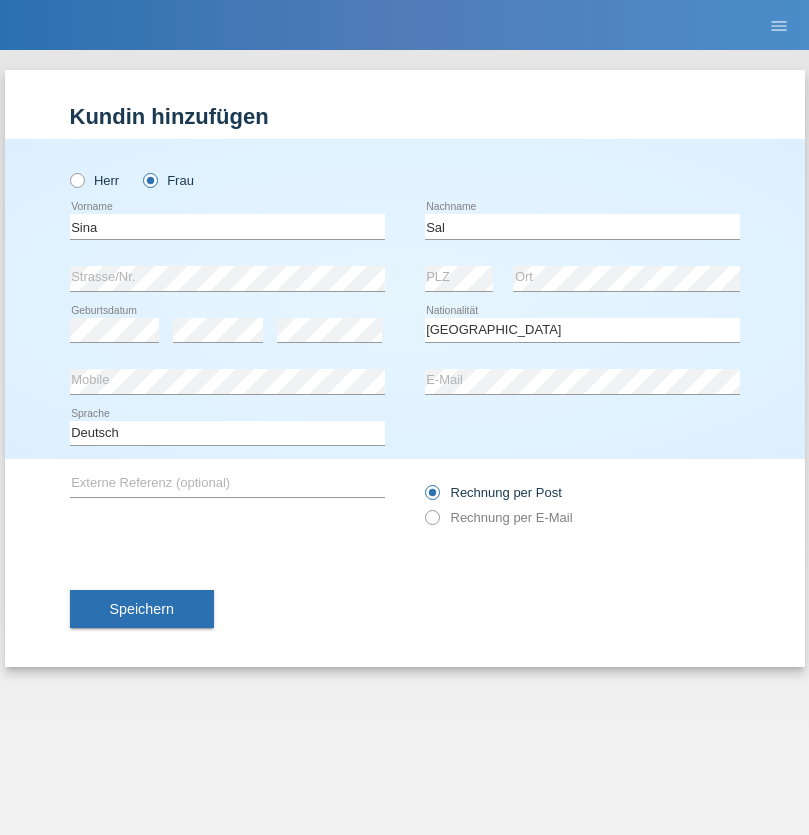 select on "C" 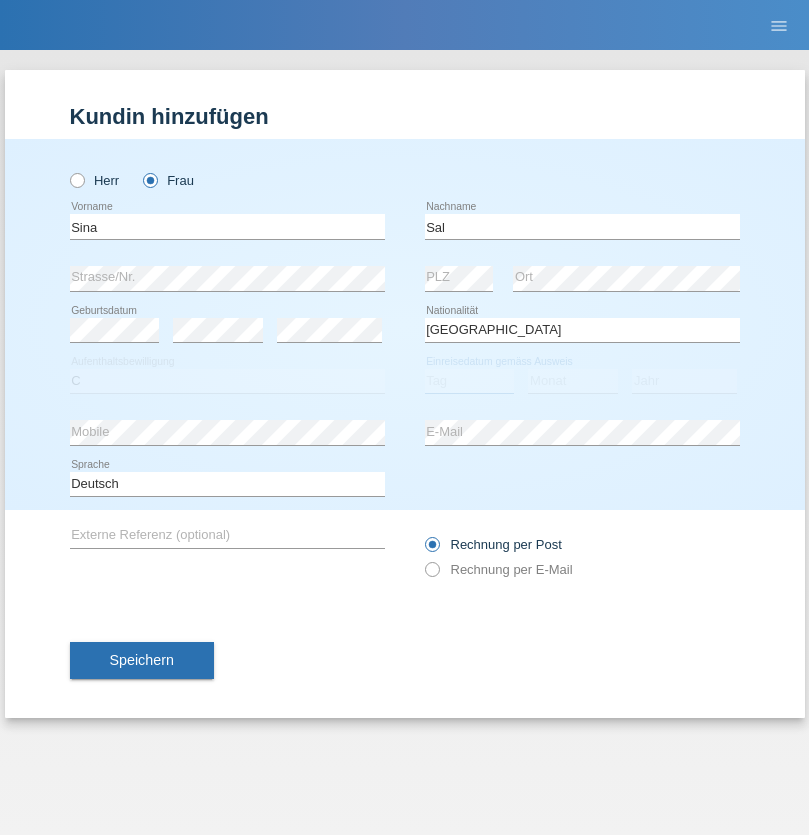 select on "01" 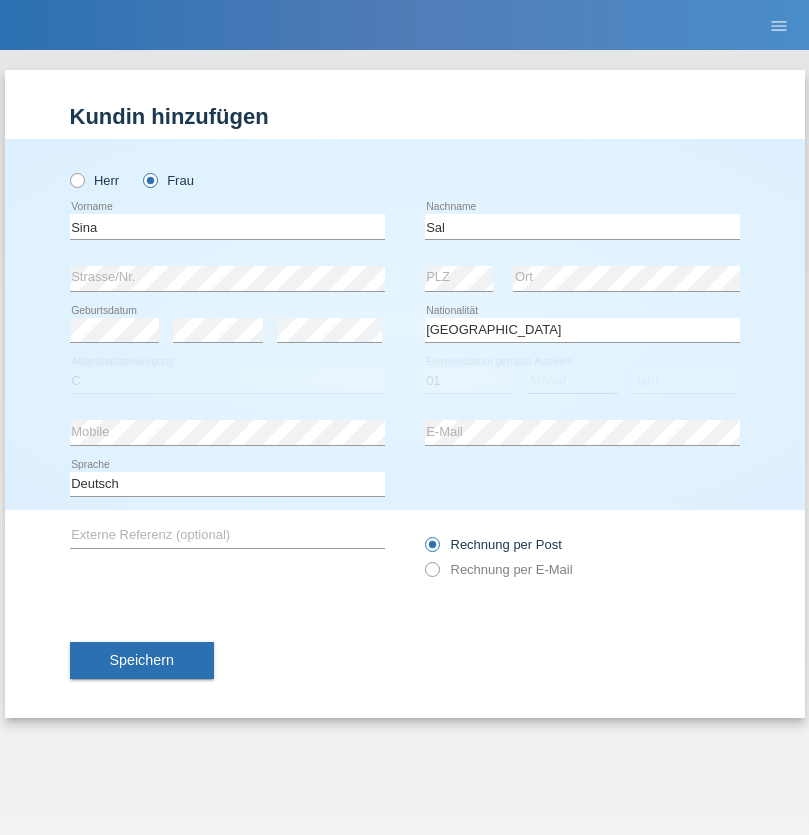 select on "05" 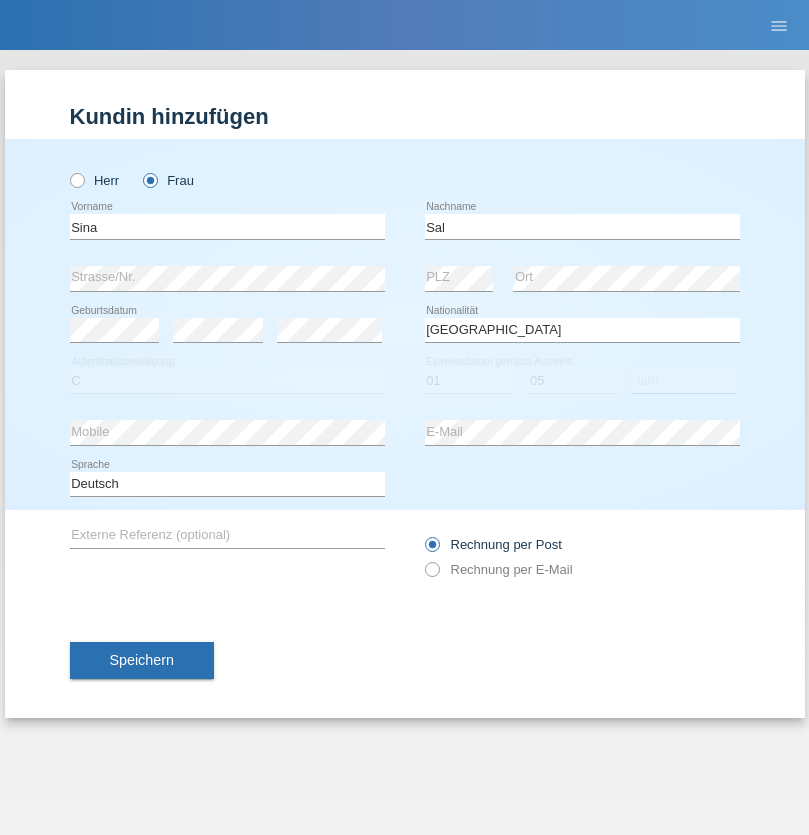 select on "2019" 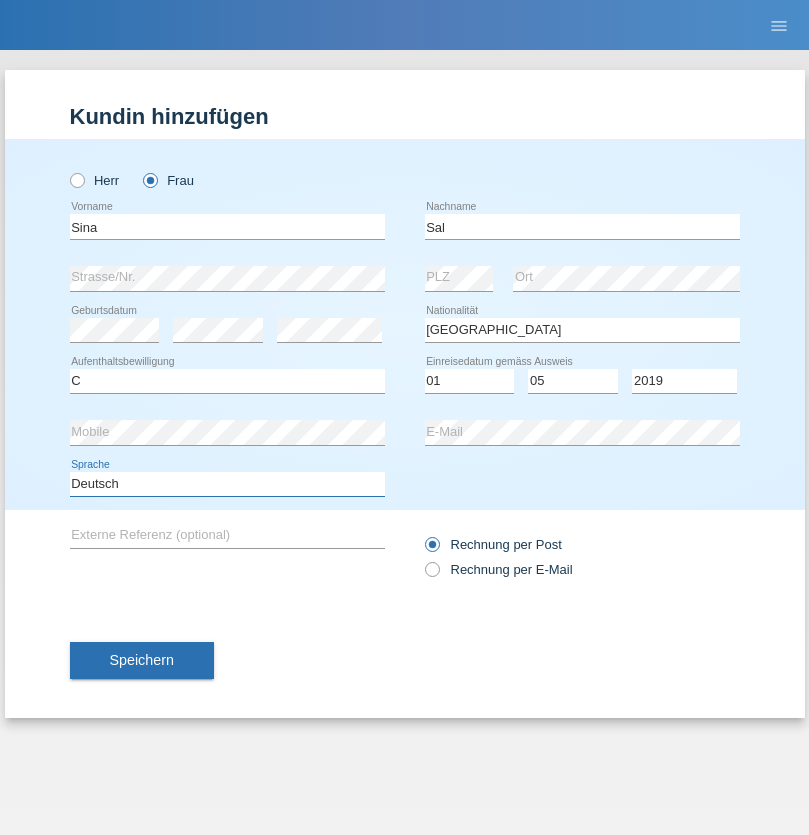 select on "en" 